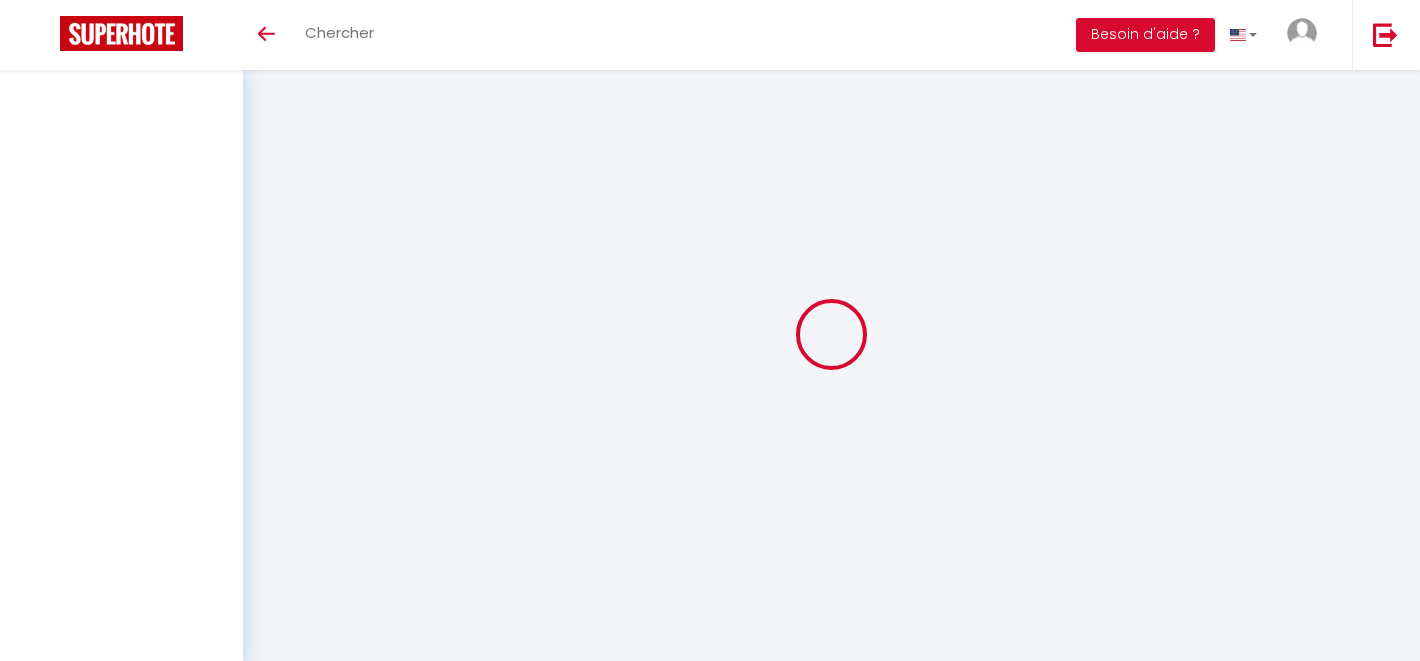 scroll, scrollTop: 0, scrollLeft: 0, axis: both 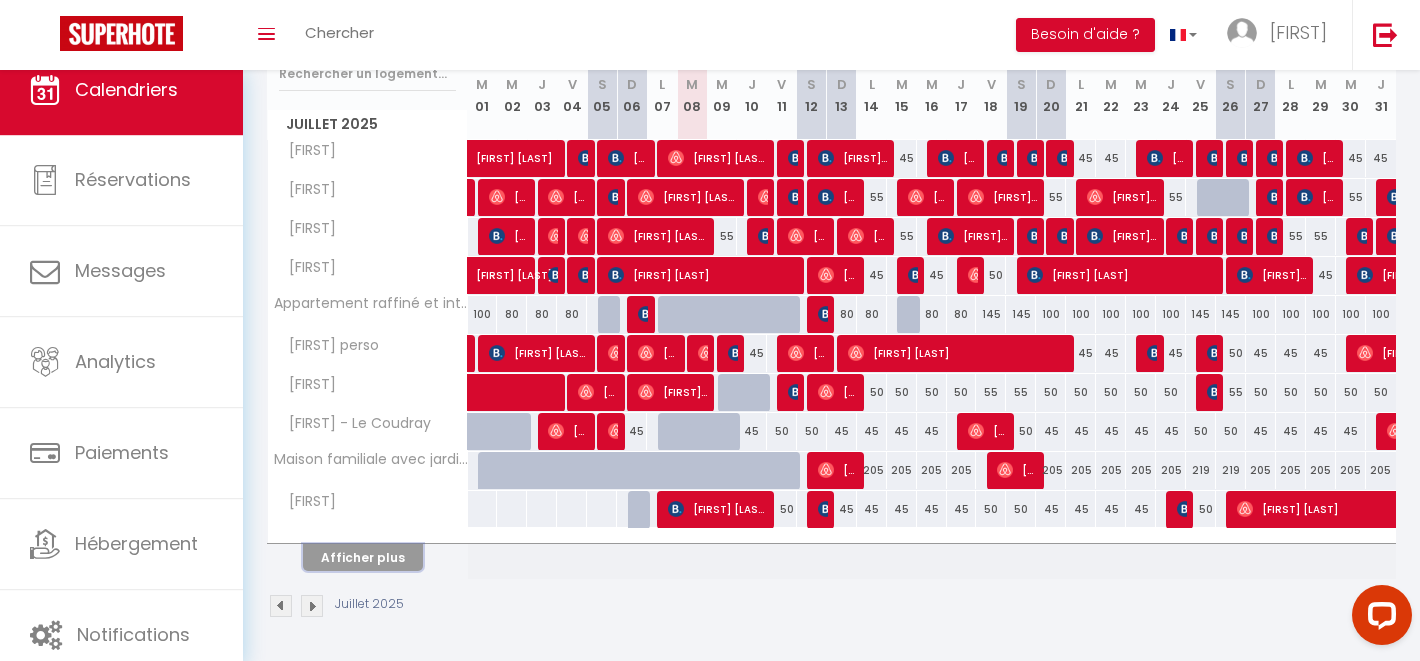click on "Afficher plus" at bounding box center [363, 557] 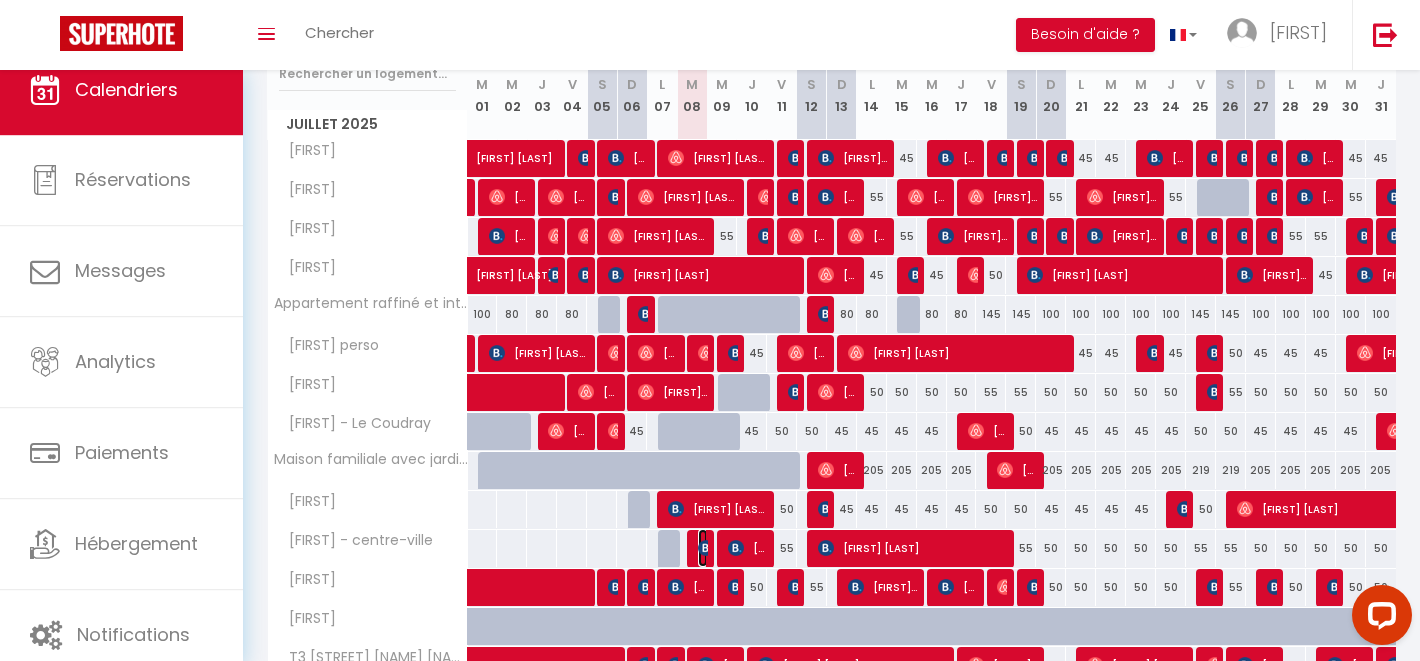 click at bounding box center (706, 548) 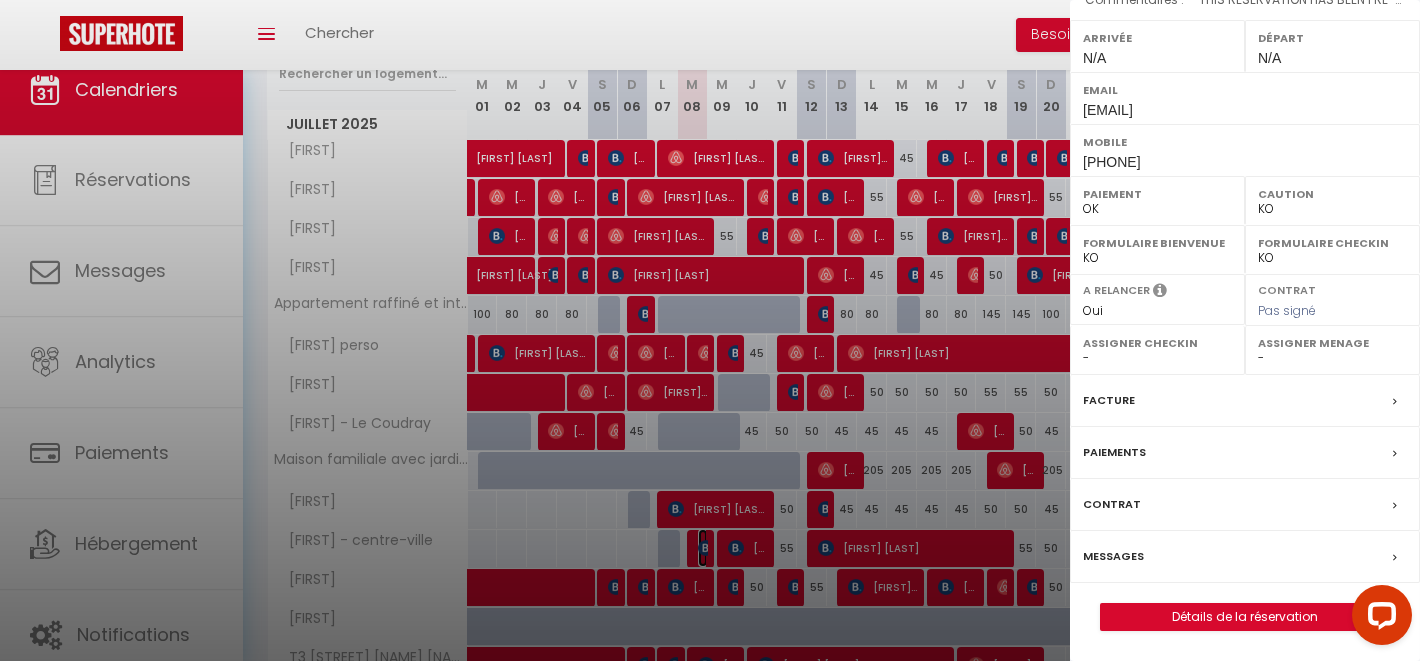 scroll, scrollTop: 301, scrollLeft: 0, axis: vertical 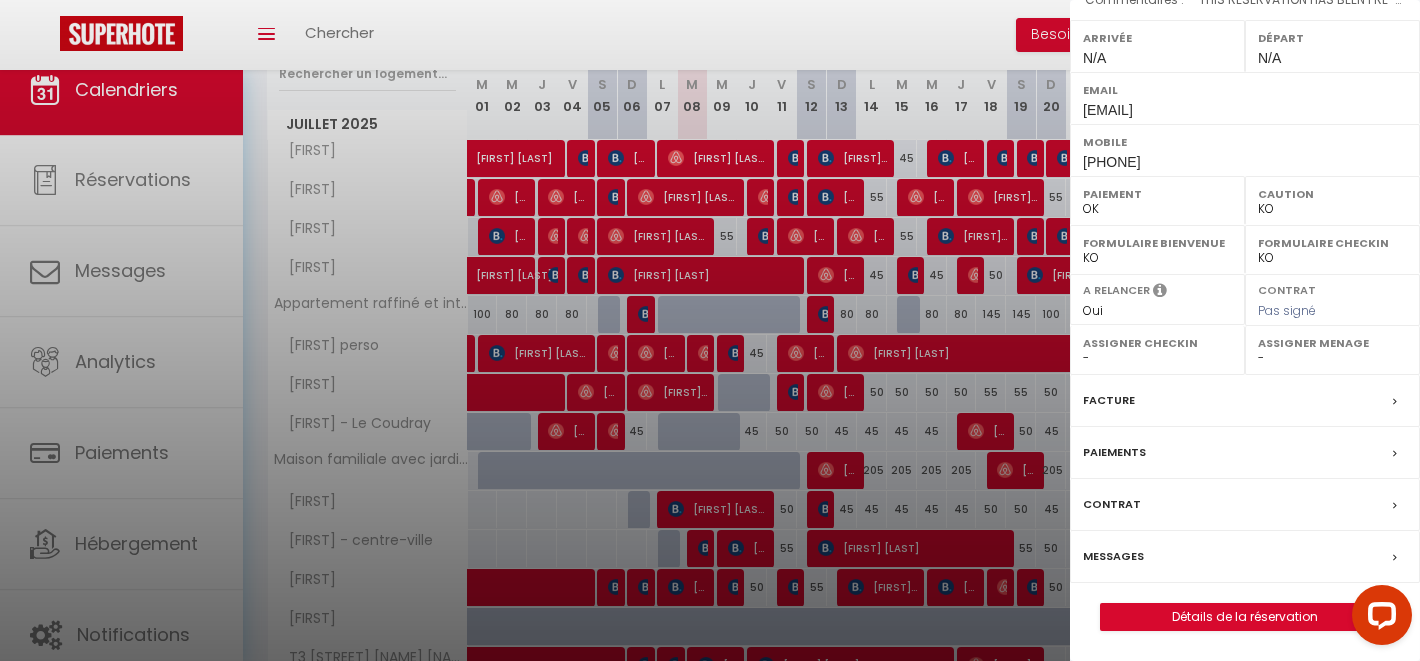 click on "Messages" at bounding box center (0, 0) 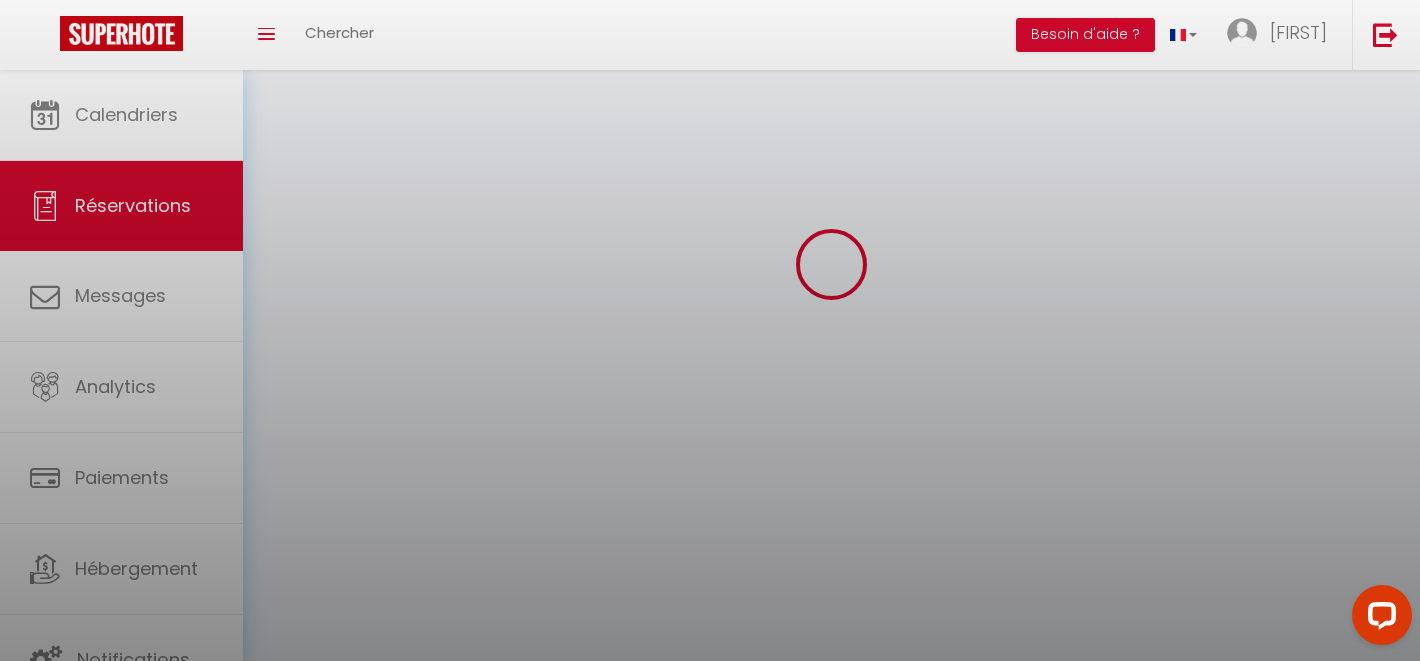scroll, scrollTop: 0, scrollLeft: 0, axis: both 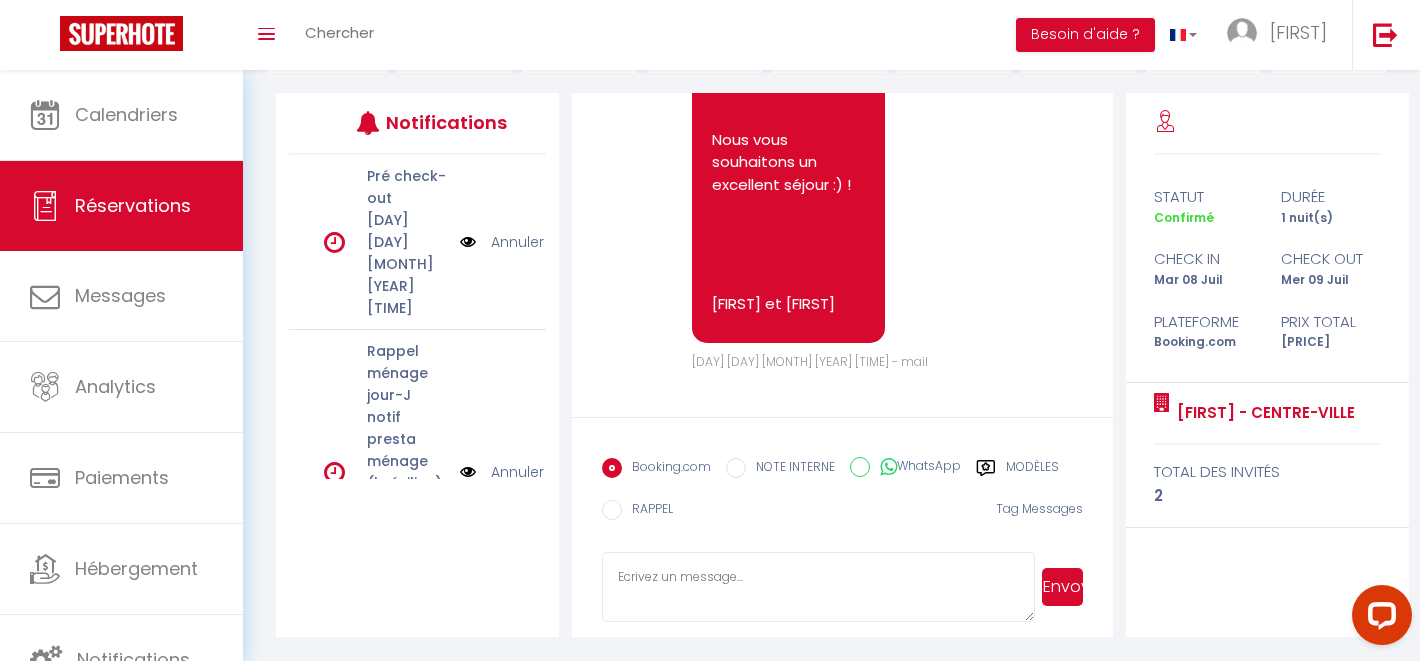 click at bounding box center [818, 587] 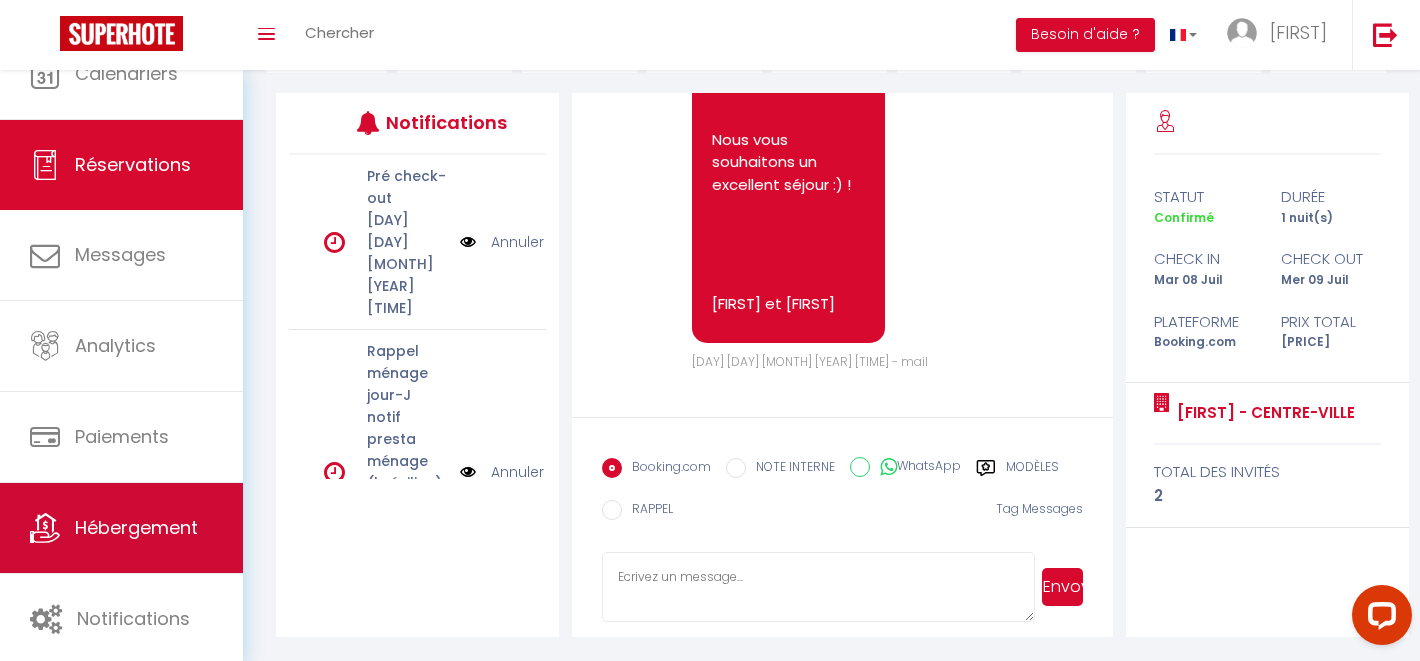 scroll, scrollTop: 40, scrollLeft: 0, axis: vertical 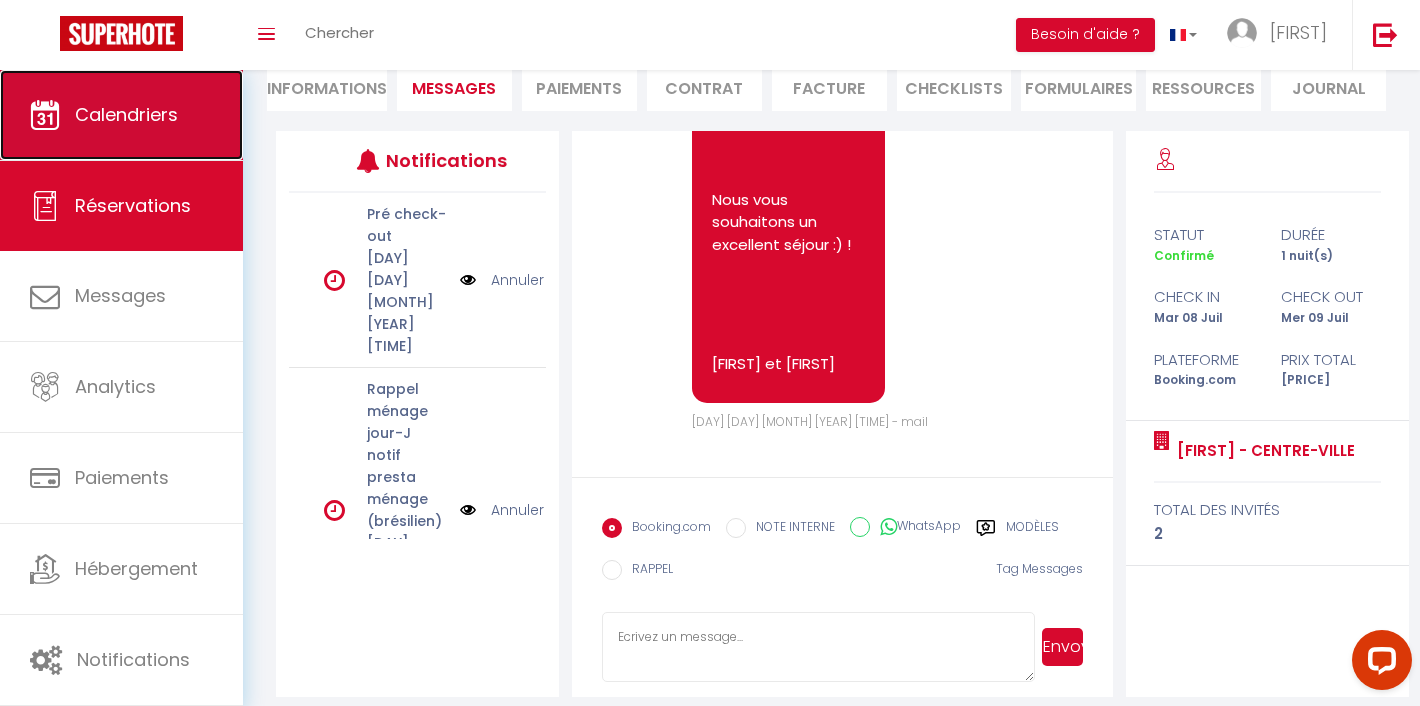 click on "Calendriers" at bounding box center (126, 114) 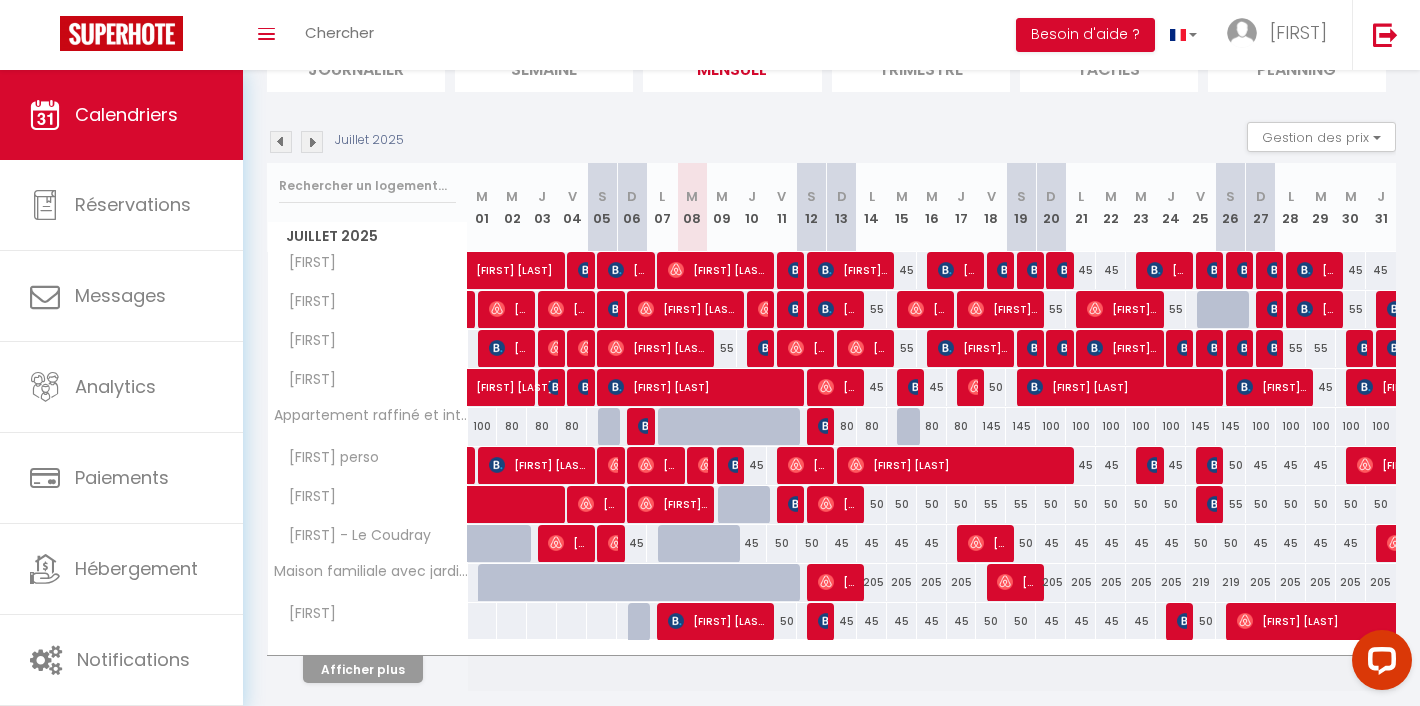 scroll, scrollTop: 177, scrollLeft: 0, axis: vertical 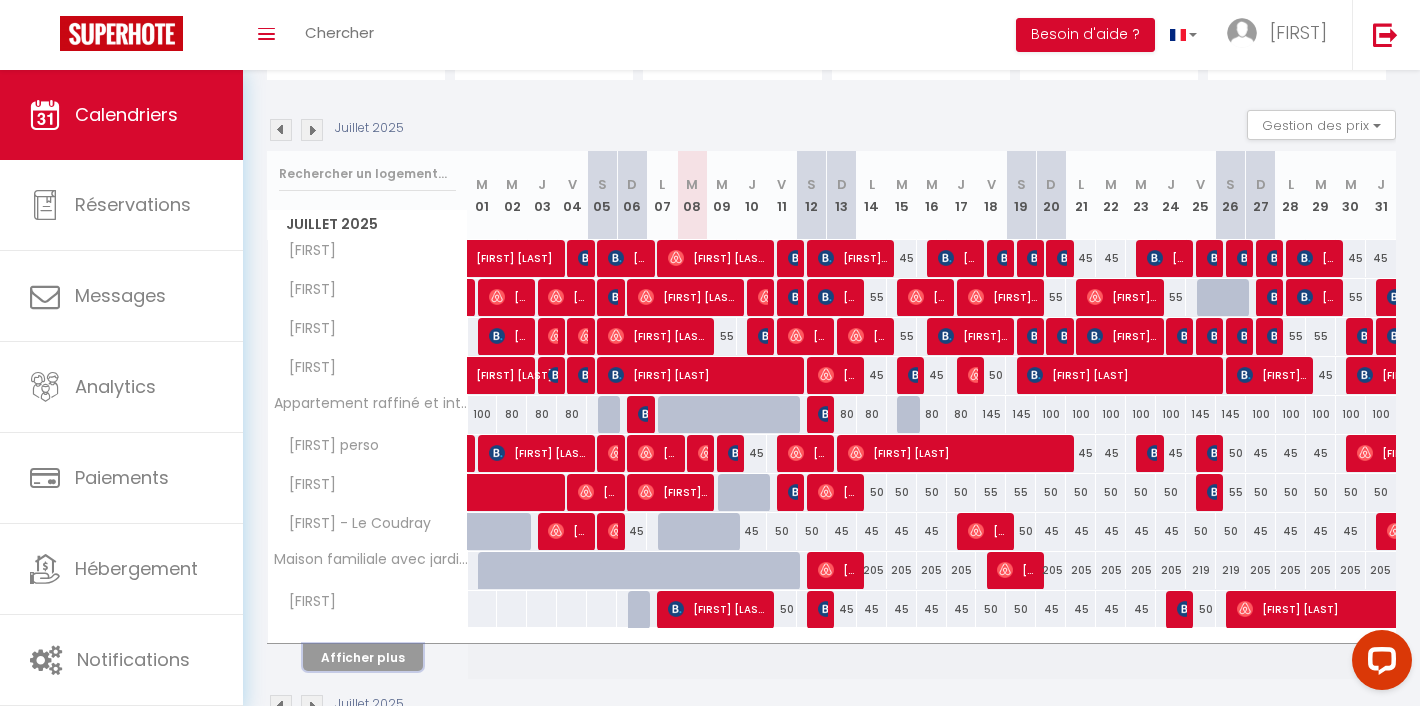 click on "Afficher plus" at bounding box center [363, 657] 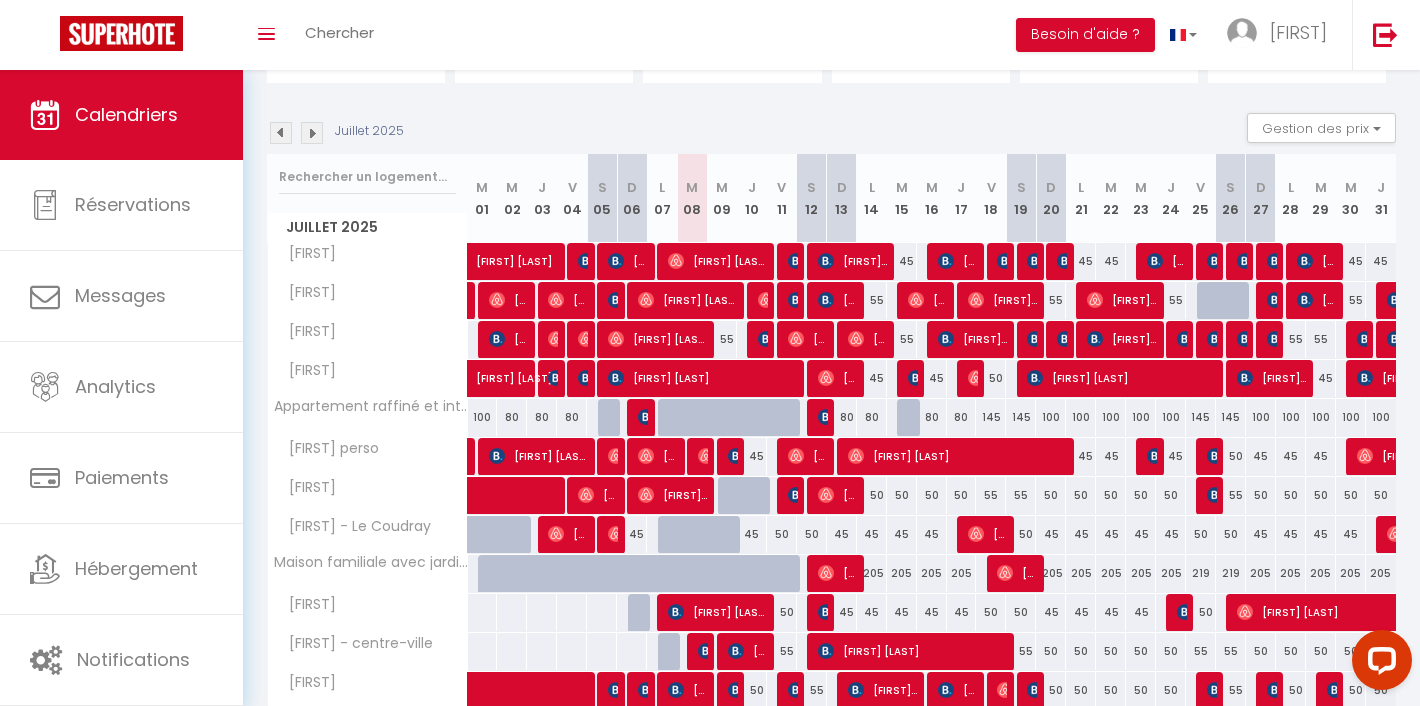 scroll, scrollTop: 31, scrollLeft: 0, axis: vertical 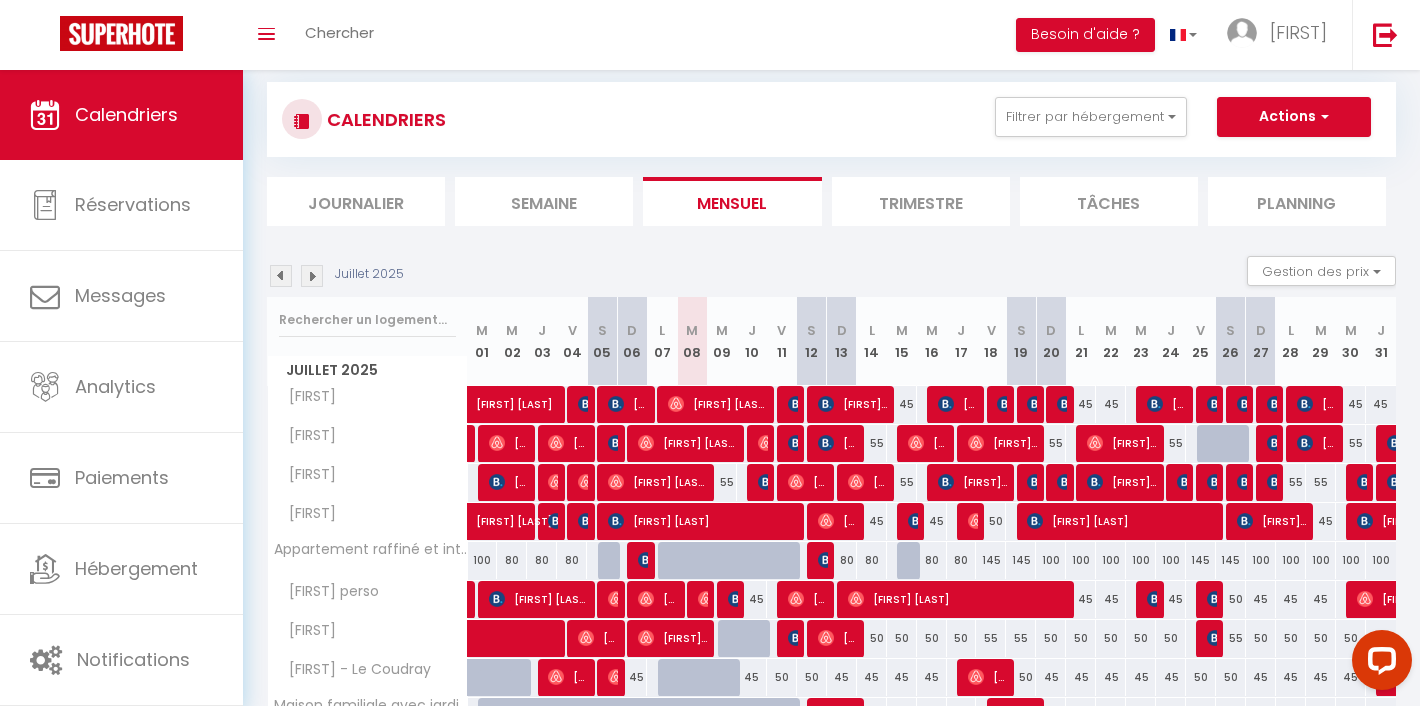 click at bounding box center (312, 276) 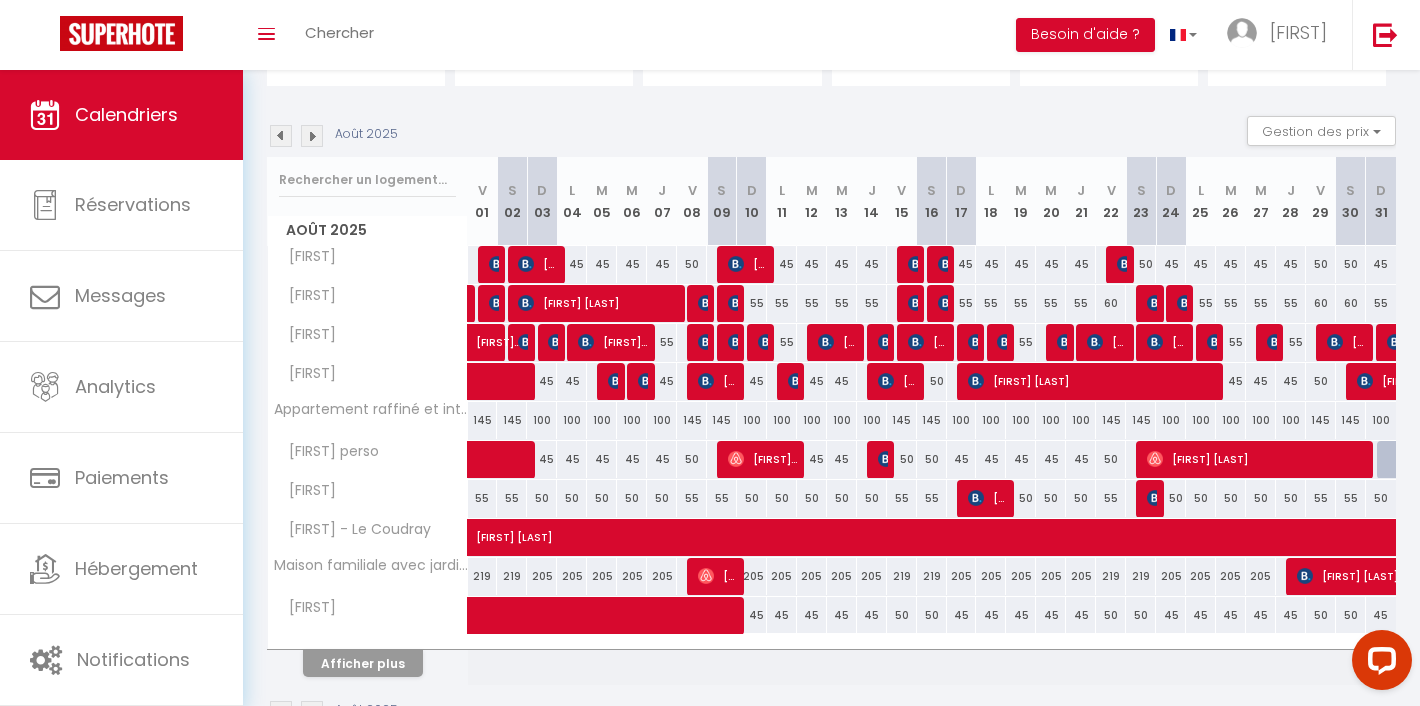 scroll, scrollTop: 172, scrollLeft: 0, axis: vertical 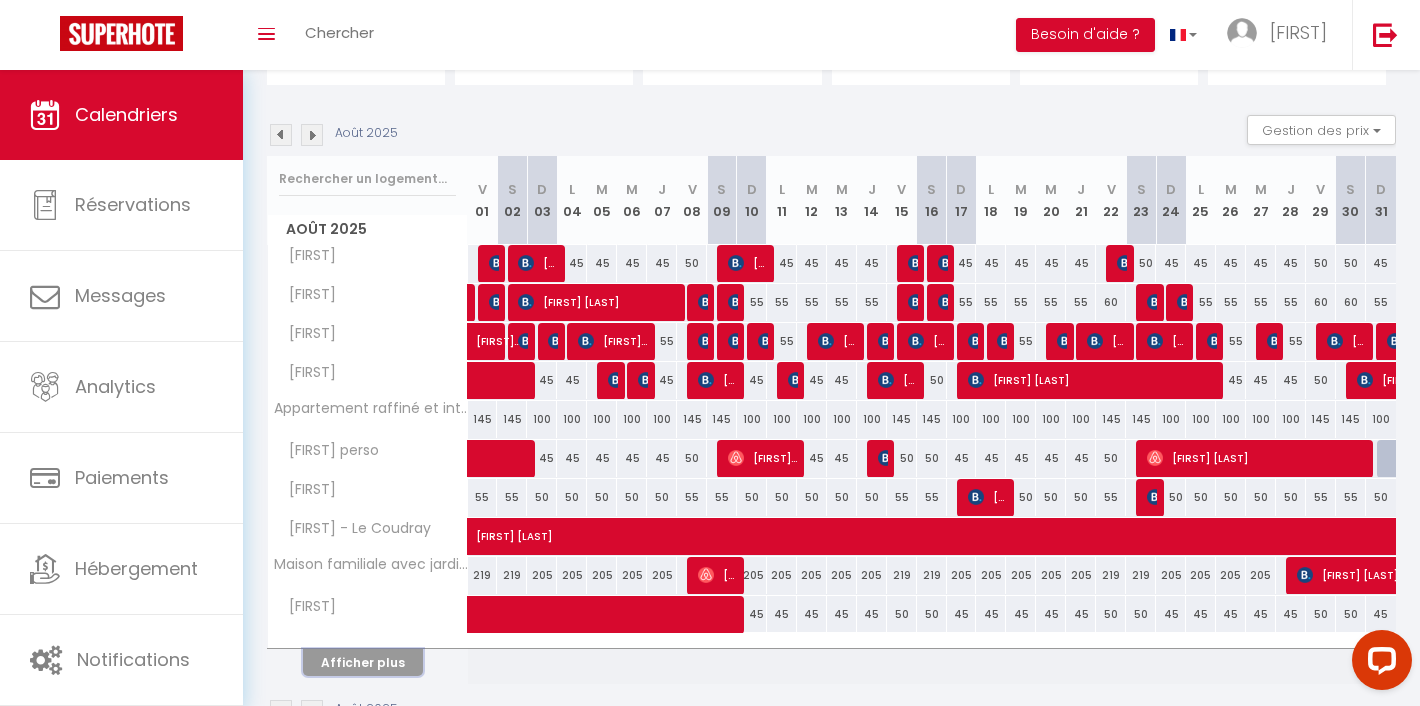 click on "Afficher plus" at bounding box center [363, 662] 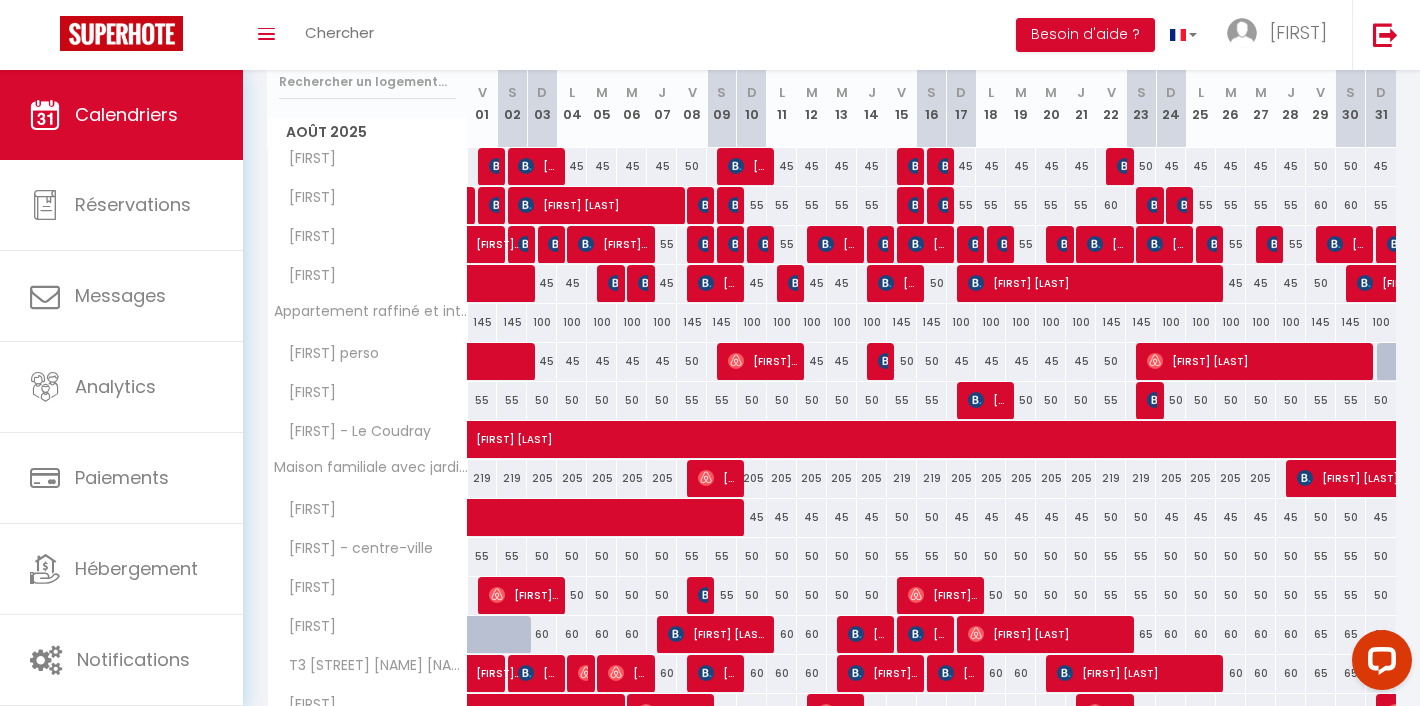 scroll, scrollTop: 188, scrollLeft: 0, axis: vertical 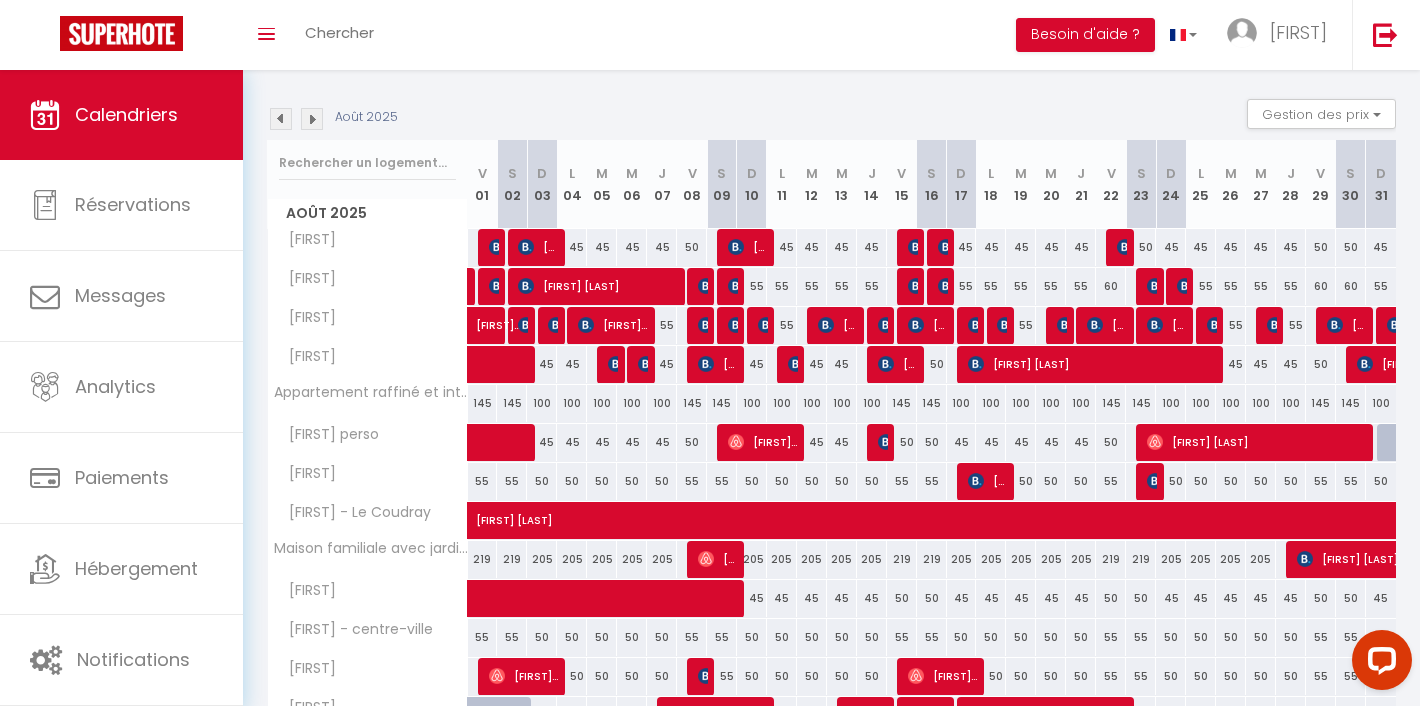 click at bounding box center [281, 119] 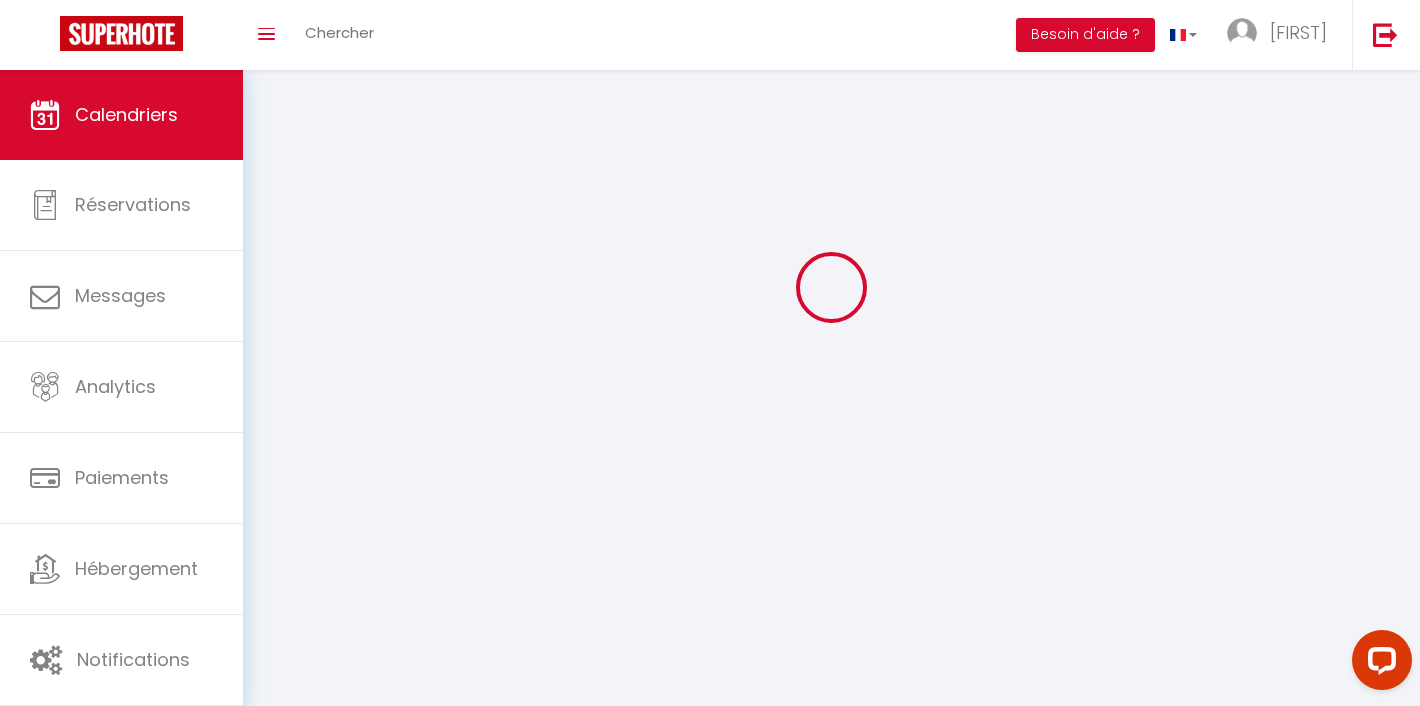 scroll, scrollTop: 188, scrollLeft: 0, axis: vertical 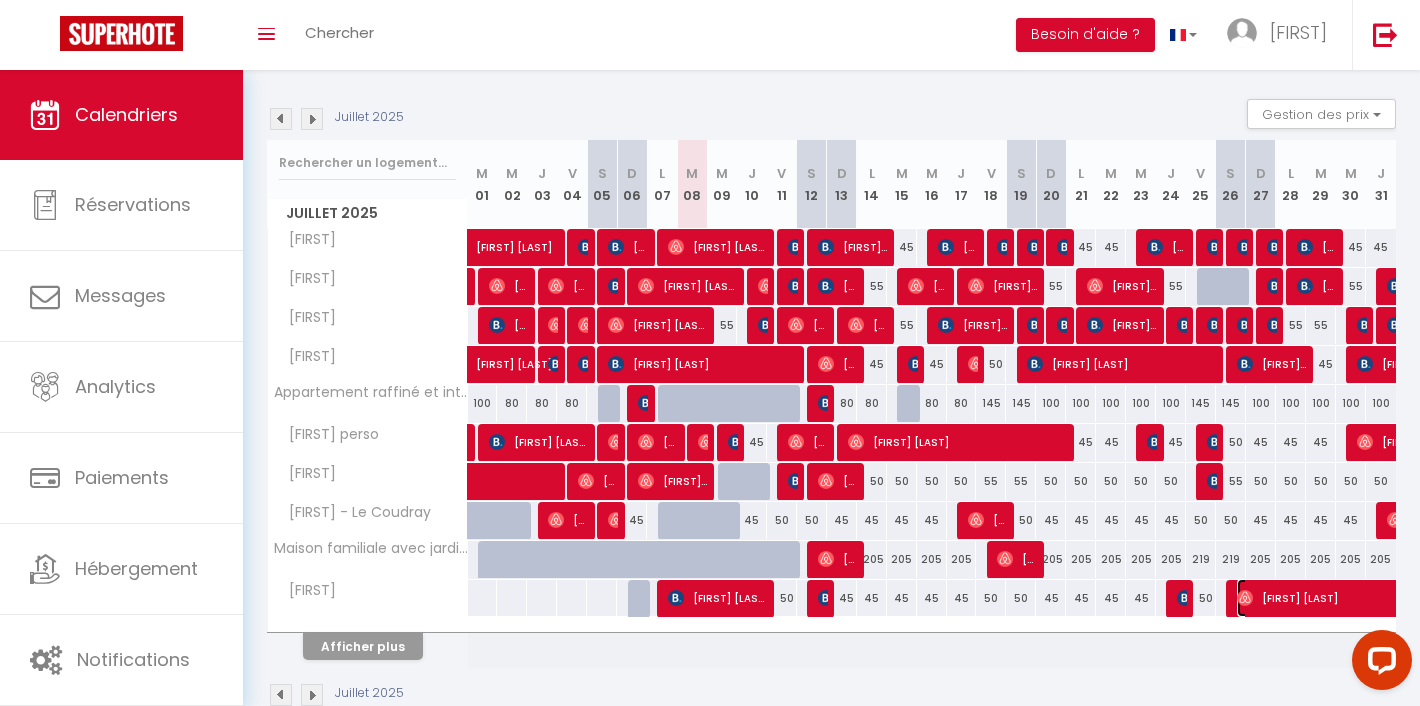 click on "[FIRST] [LAST]" at bounding box center [718, 598] 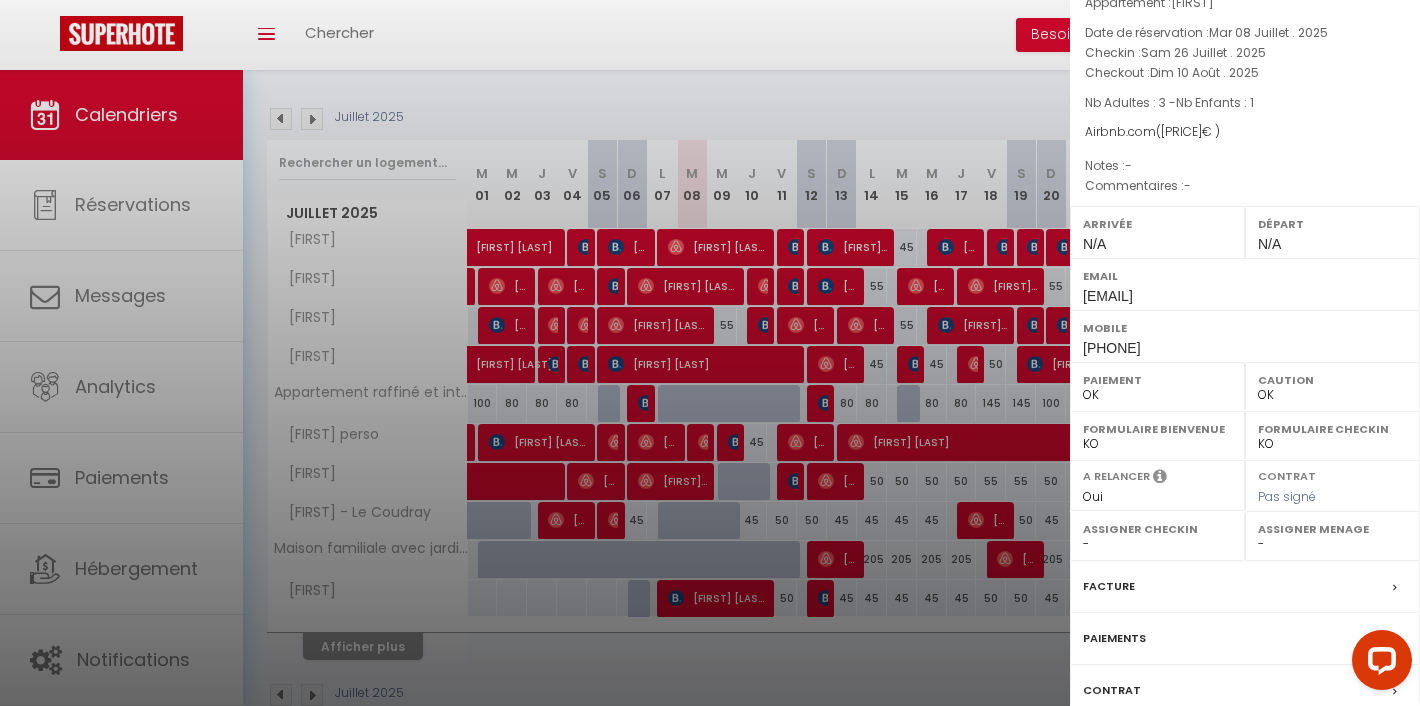 scroll, scrollTop: 0, scrollLeft: 0, axis: both 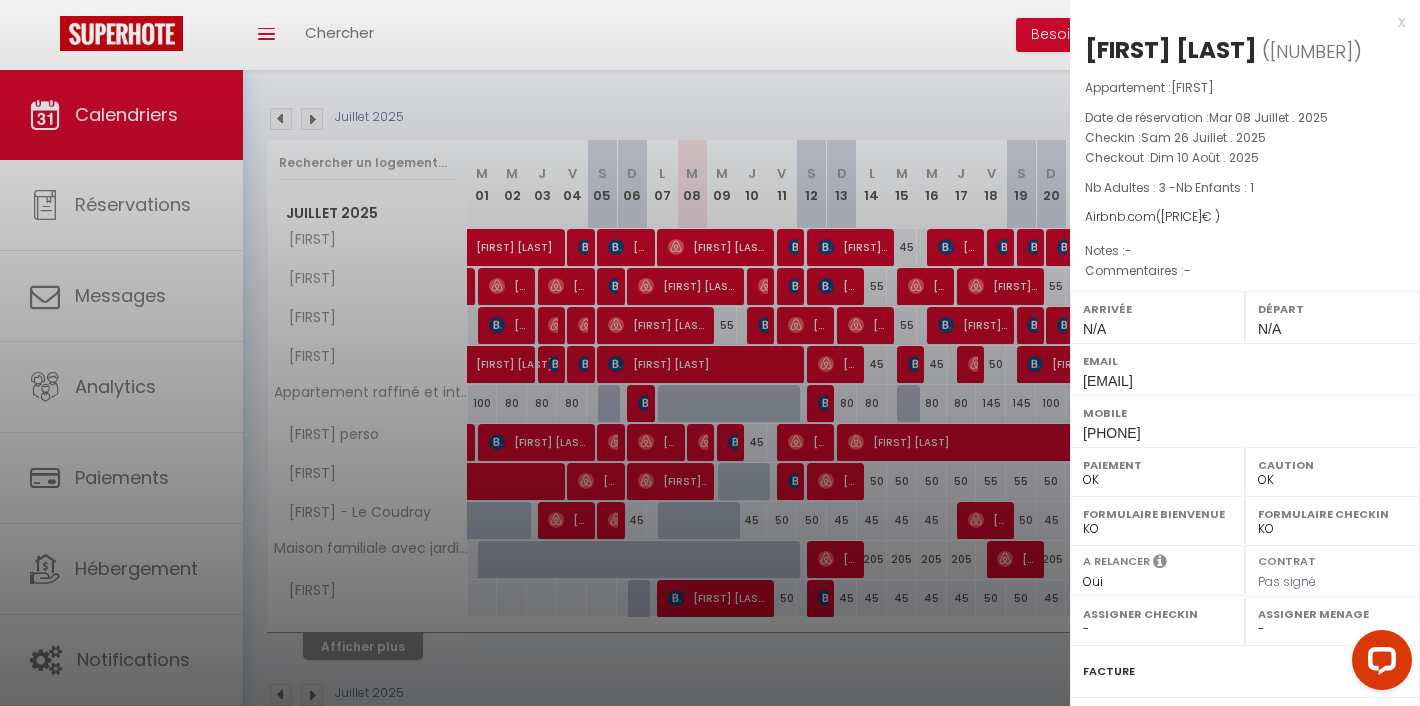 click on "x" at bounding box center (1237, 22) 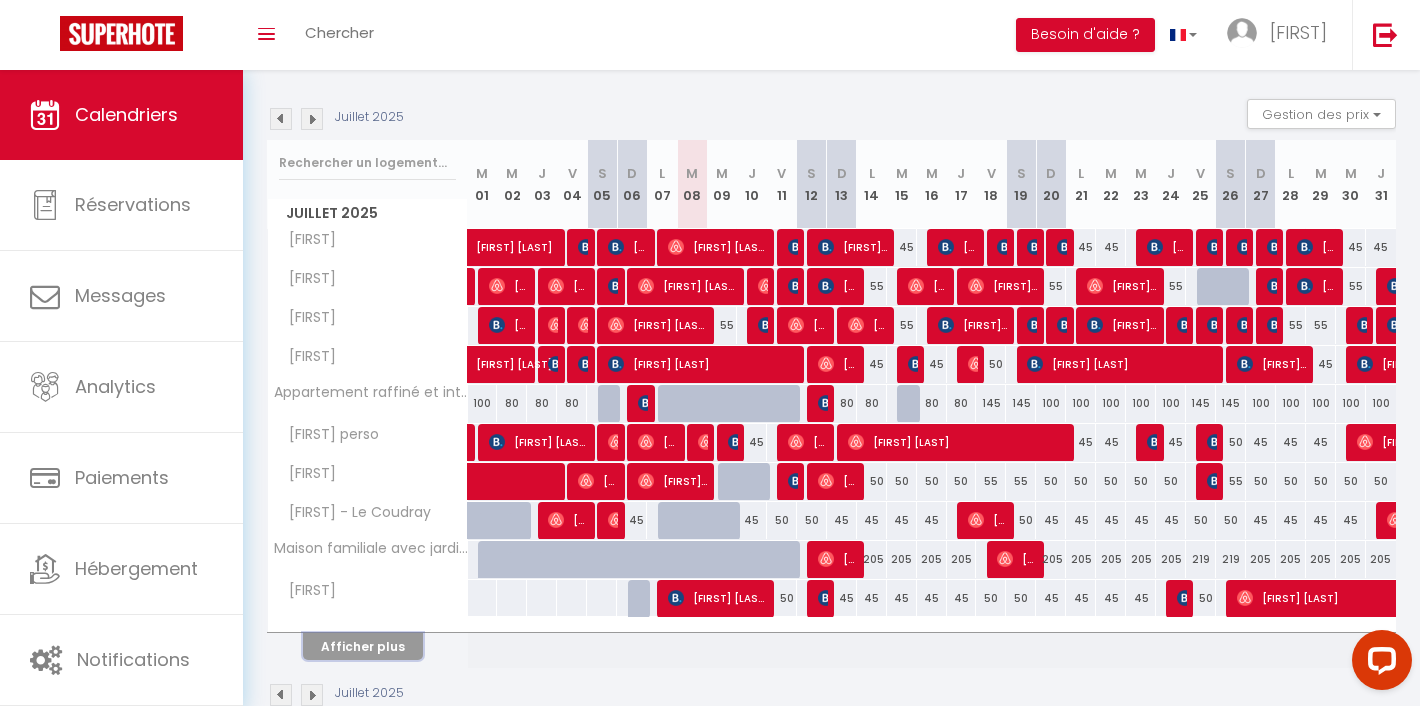 click on "Afficher plus" at bounding box center [363, 646] 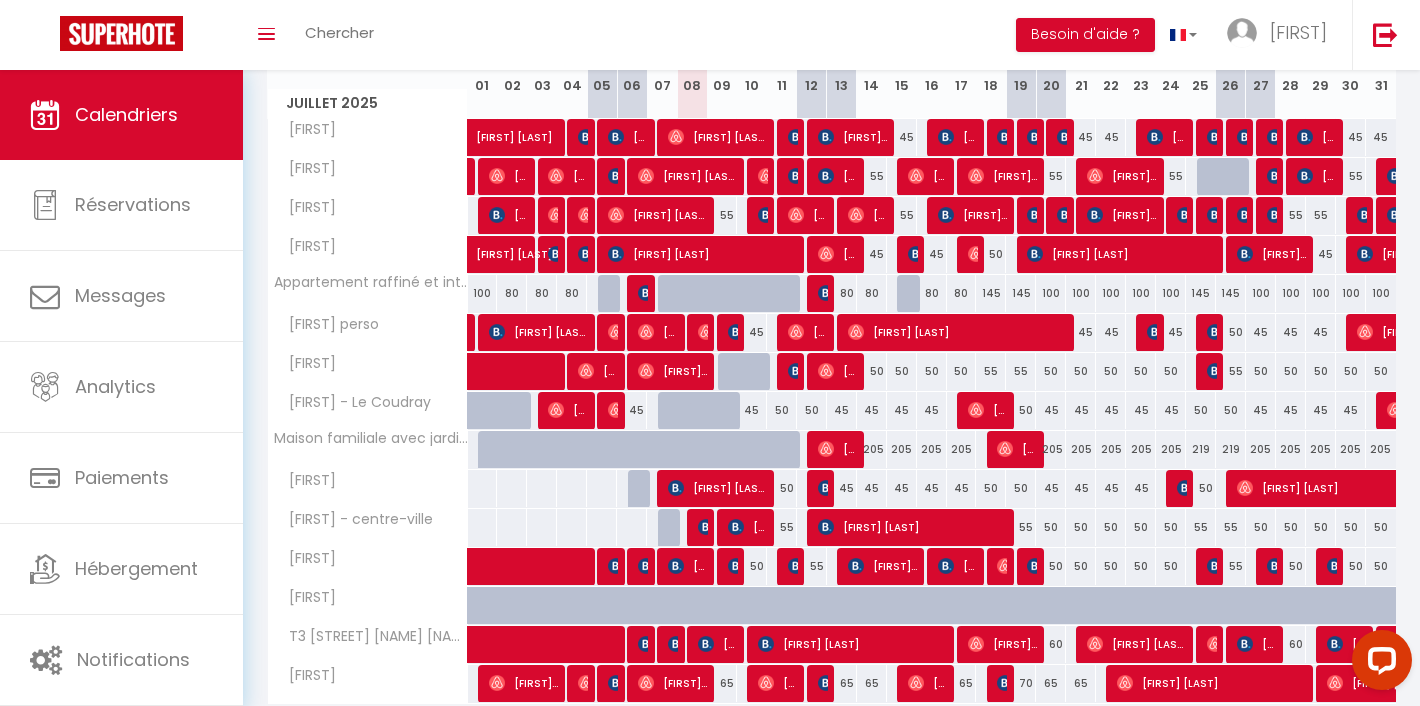 scroll, scrollTop: 299, scrollLeft: 0, axis: vertical 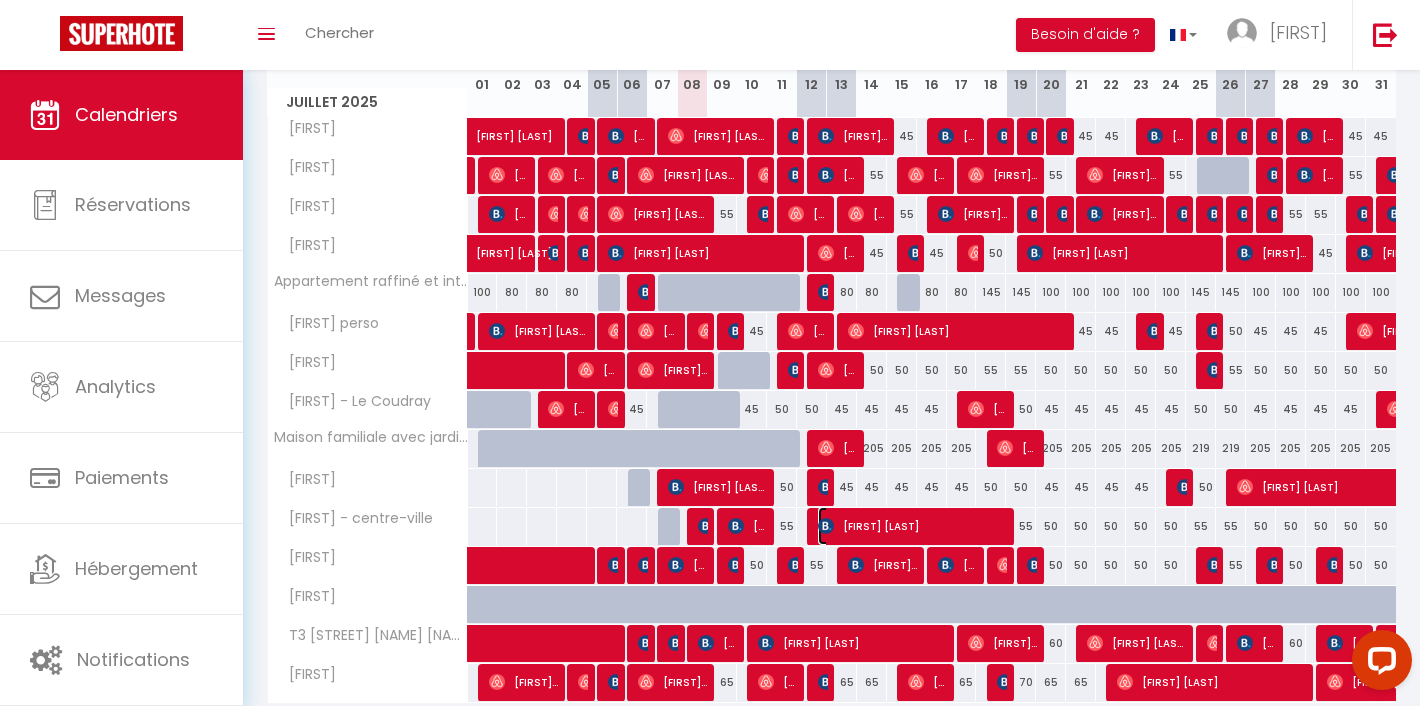 click on "[FIRST] [LAST]" at bounding box center [703, 526] 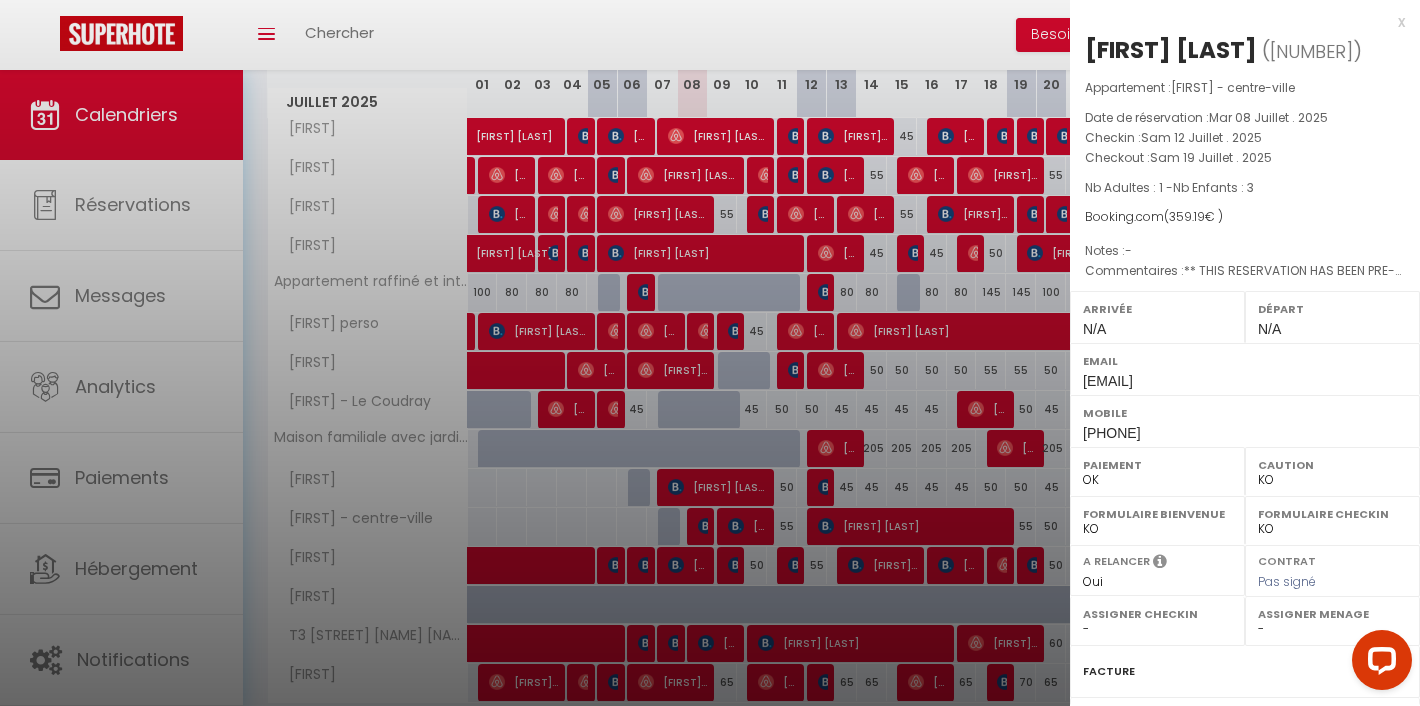 click at bounding box center [710, 353] 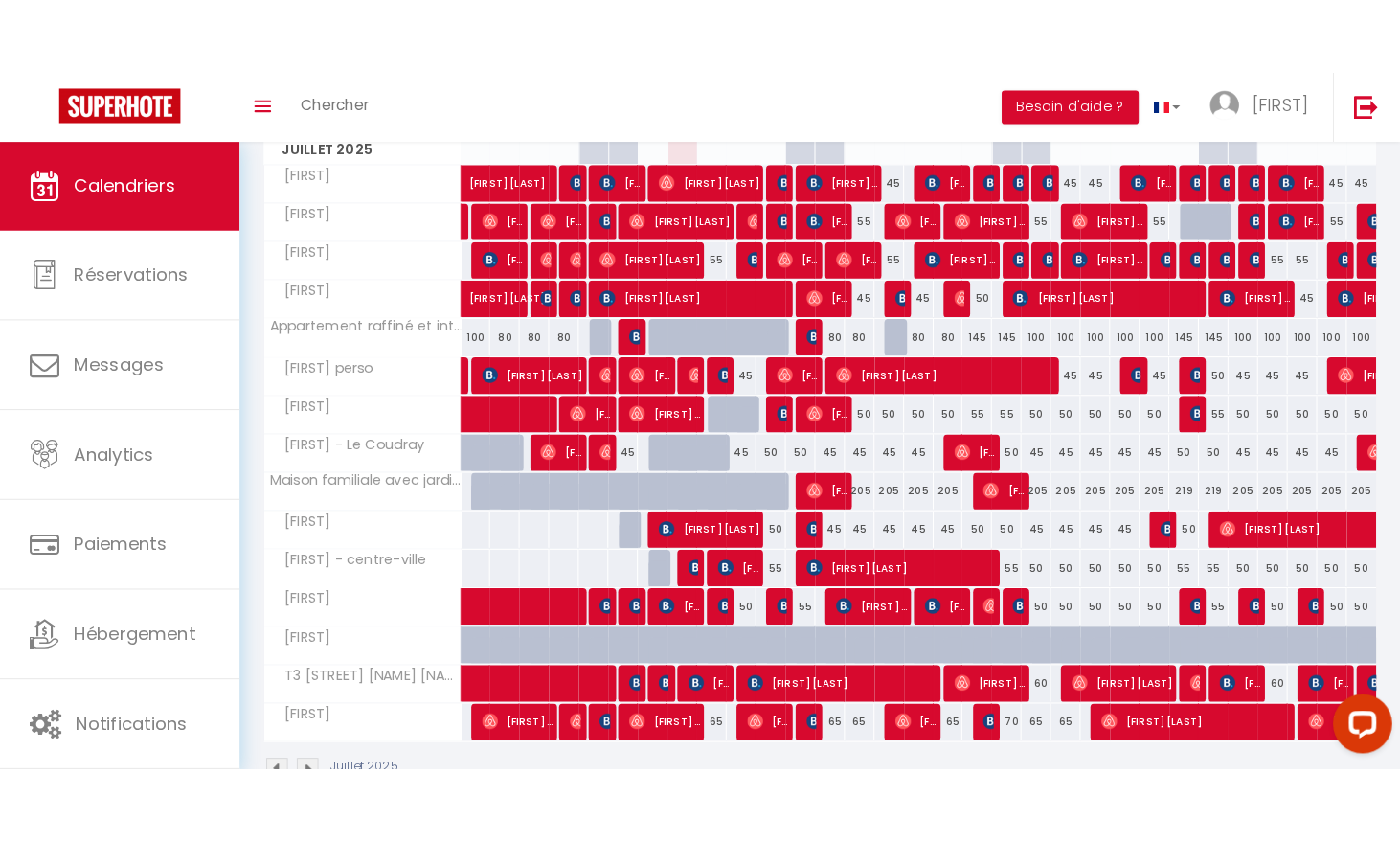 scroll, scrollTop: 197, scrollLeft: 0, axis: vertical 